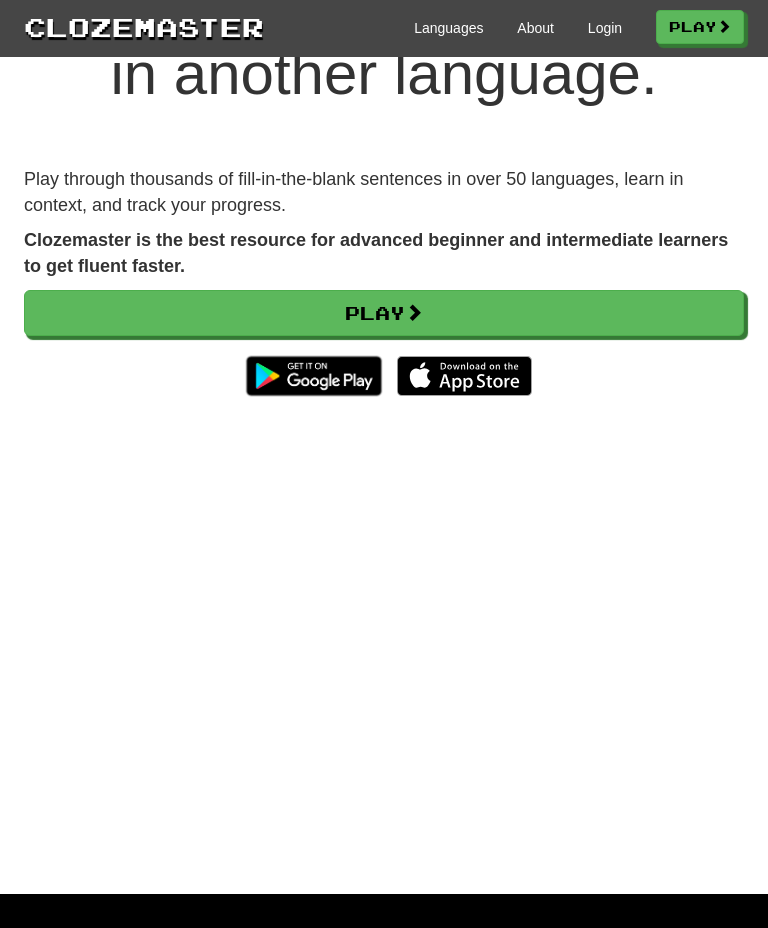 scroll, scrollTop: 206, scrollLeft: 0, axis: vertical 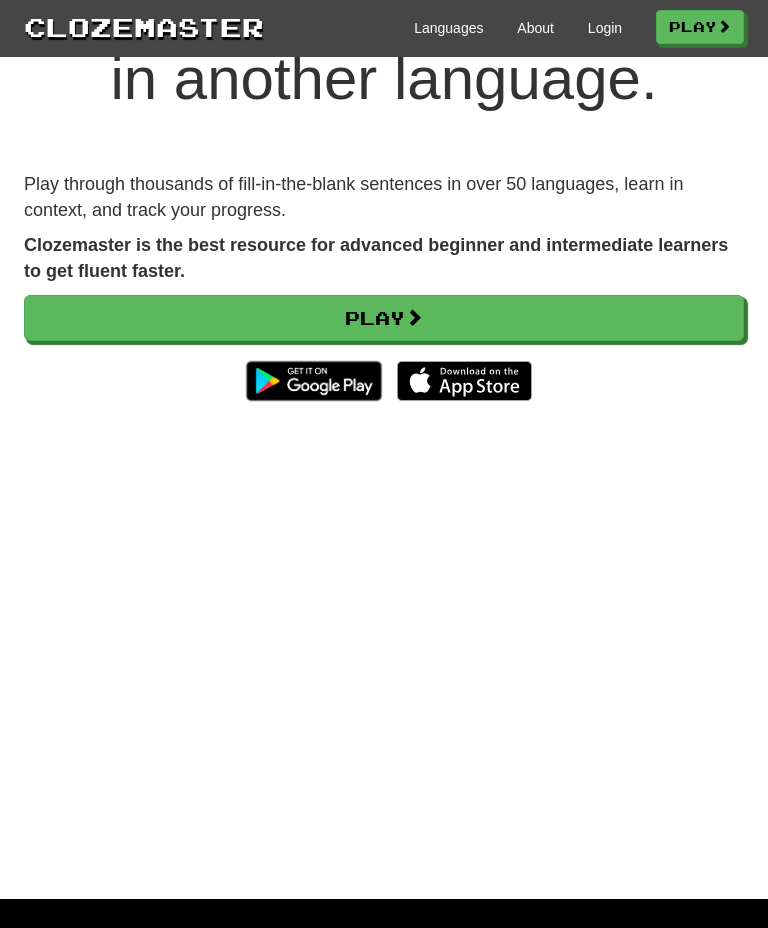click on "Login" at bounding box center (605, 28) 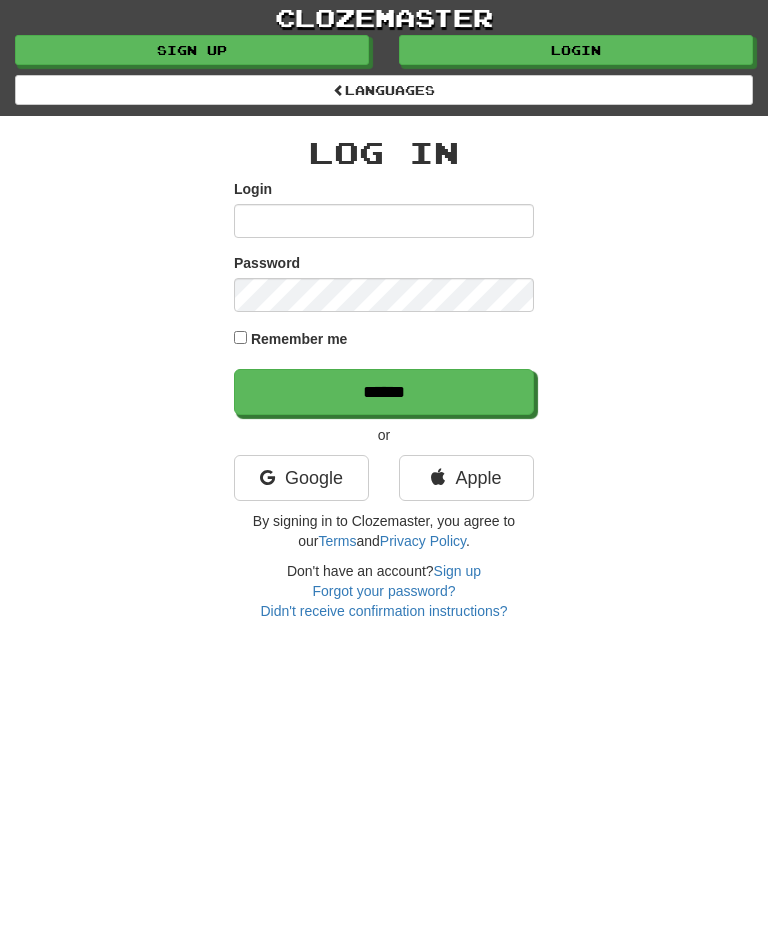 scroll, scrollTop: 0, scrollLeft: 0, axis: both 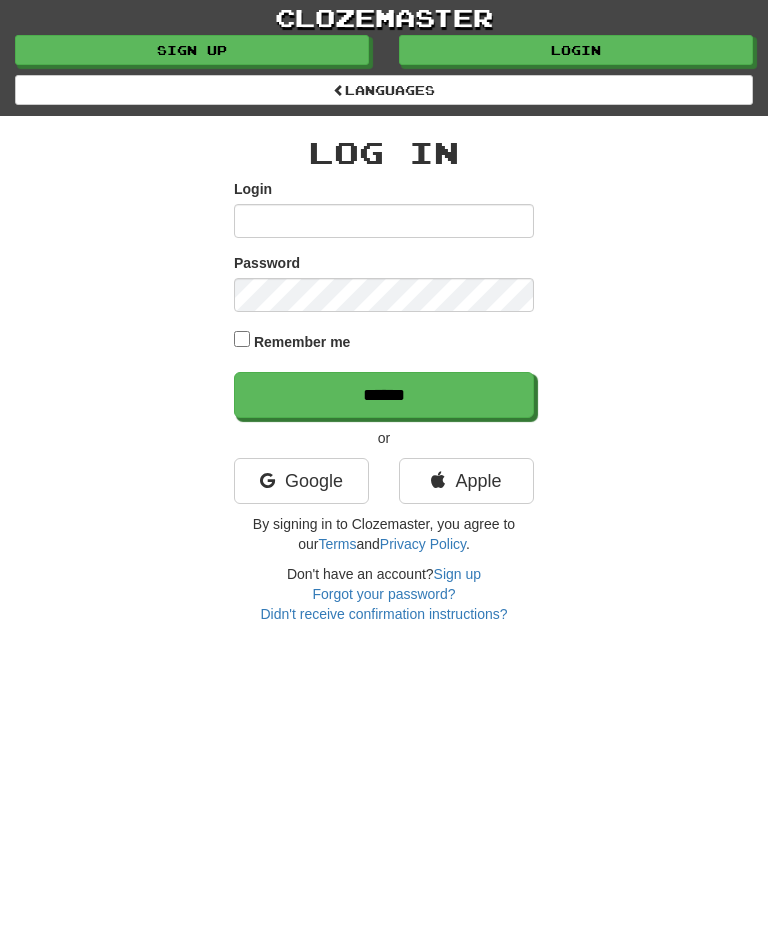 click on "Sign up" at bounding box center [457, 574] 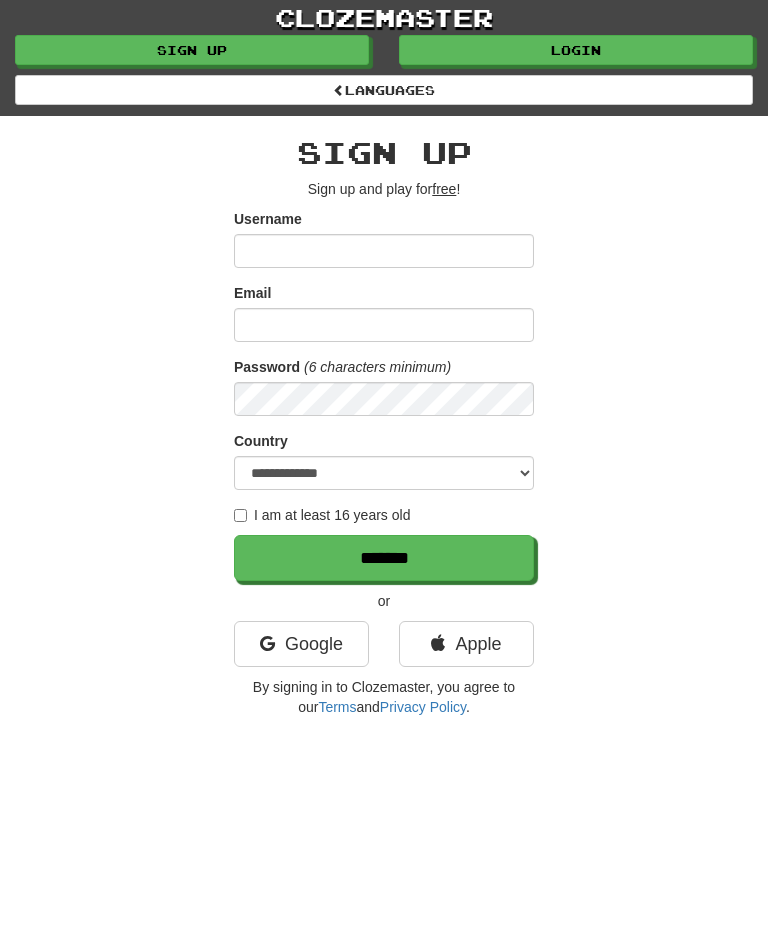 scroll, scrollTop: 0, scrollLeft: 0, axis: both 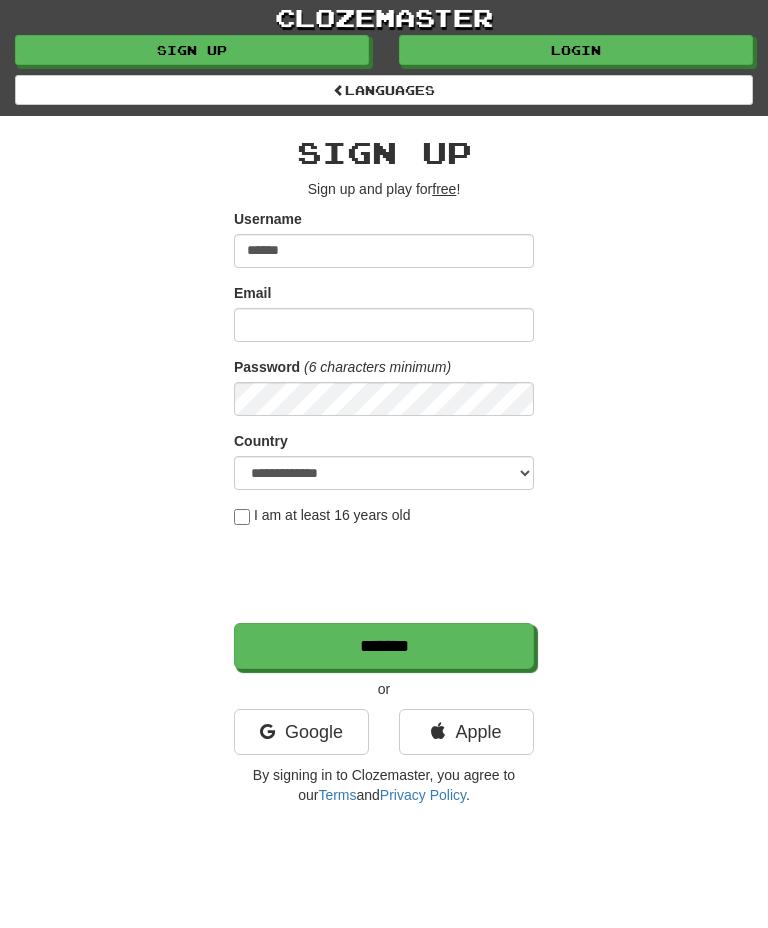 type on "******" 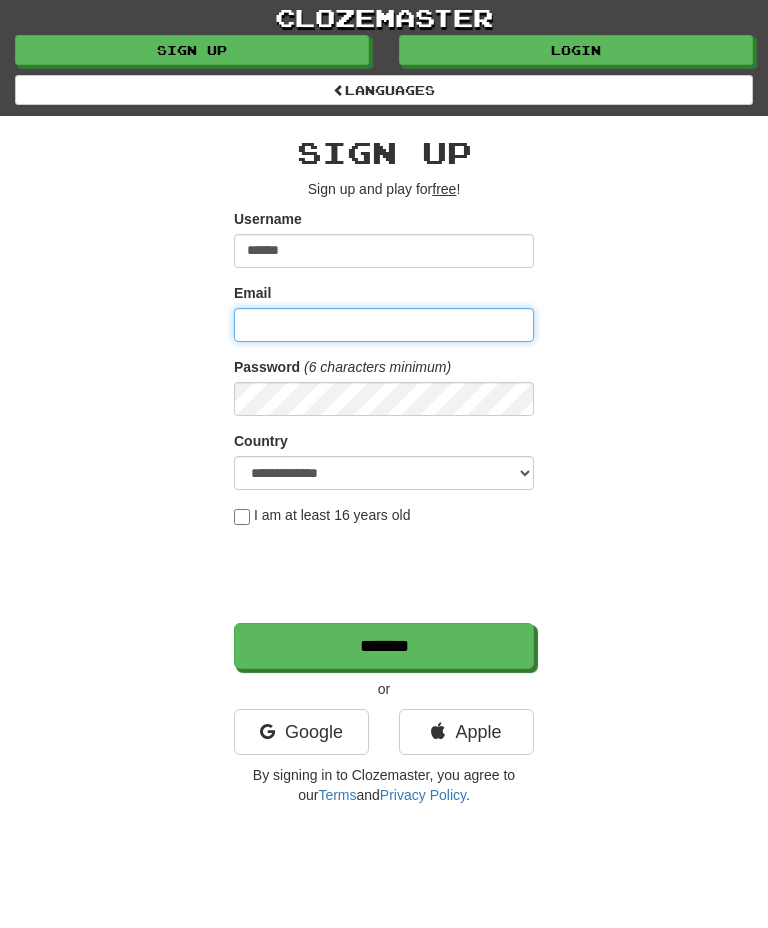 click on "Email" at bounding box center (384, 325) 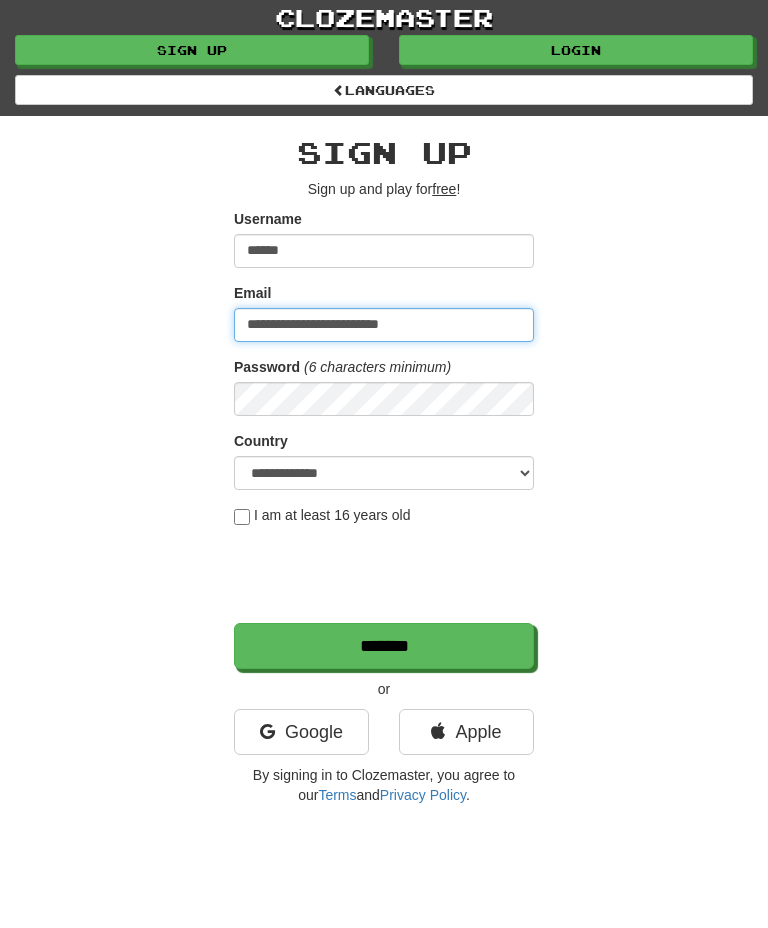 type on "**********" 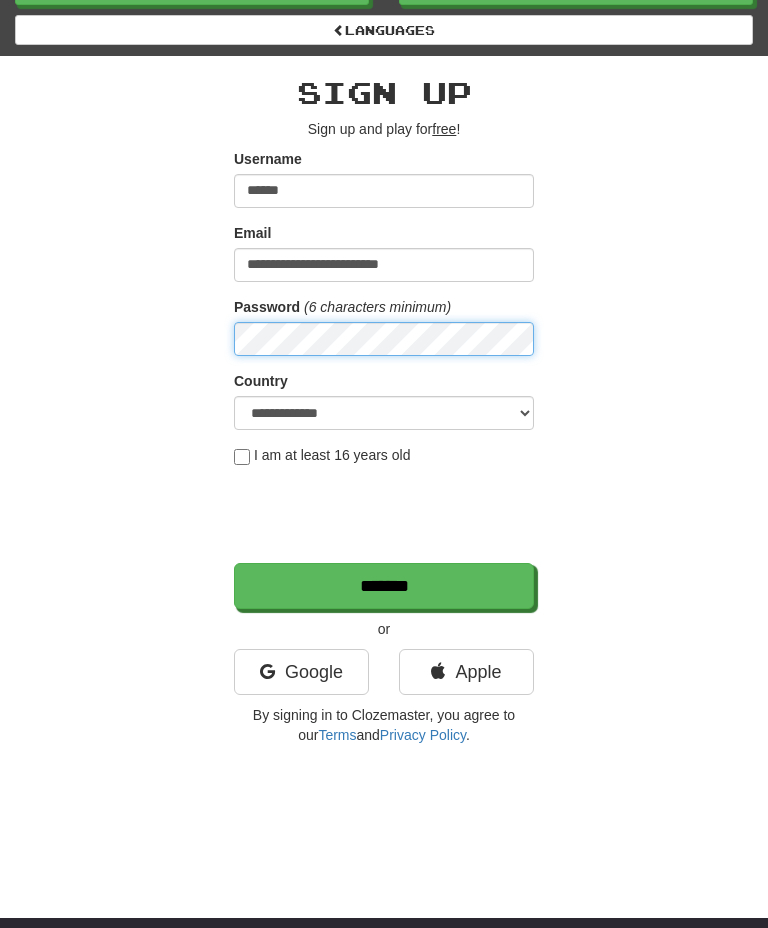 scroll, scrollTop: 72, scrollLeft: 0, axis: vertical 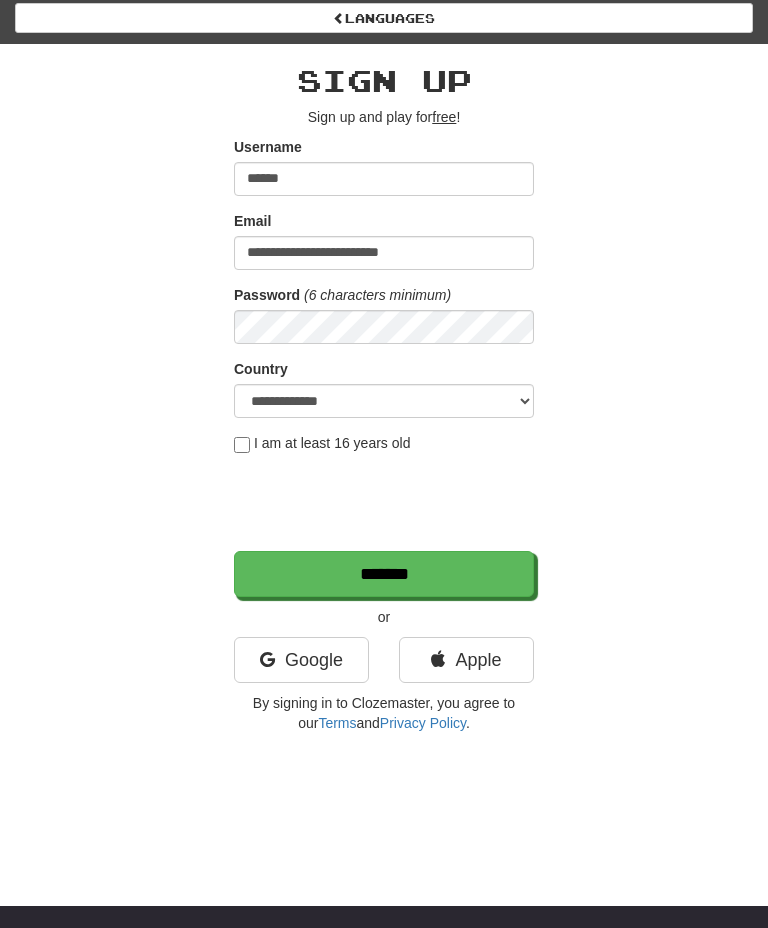 click on "I am at least 16 years old" at bounding box center [322, 443] 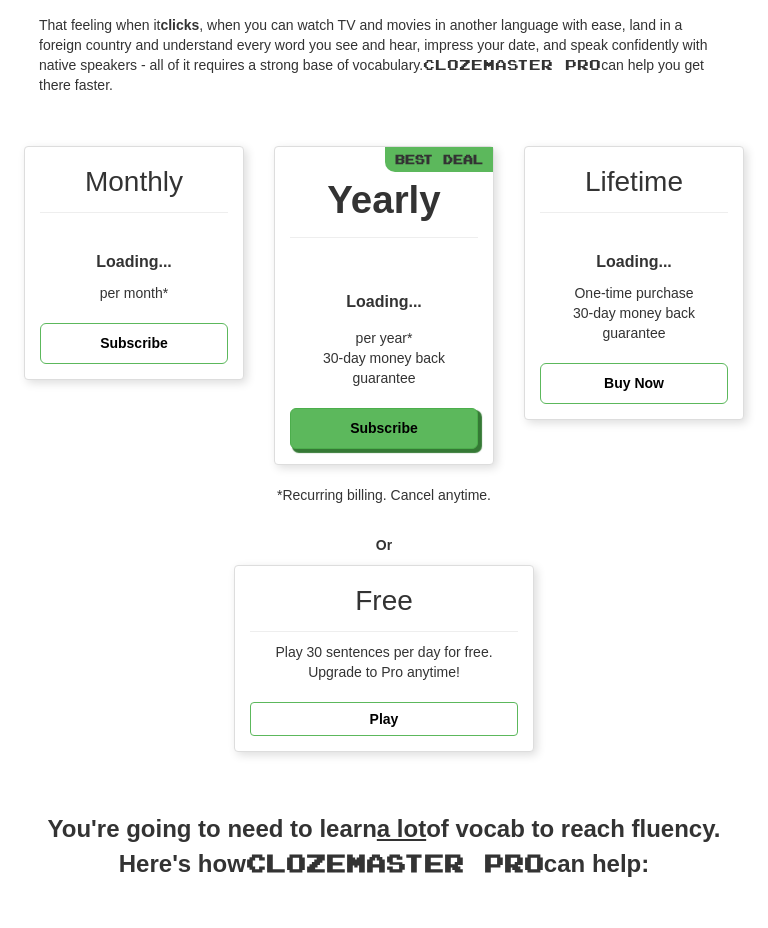 scroll, scrollTop: 169, scrollLeft: 0, axis: vertical 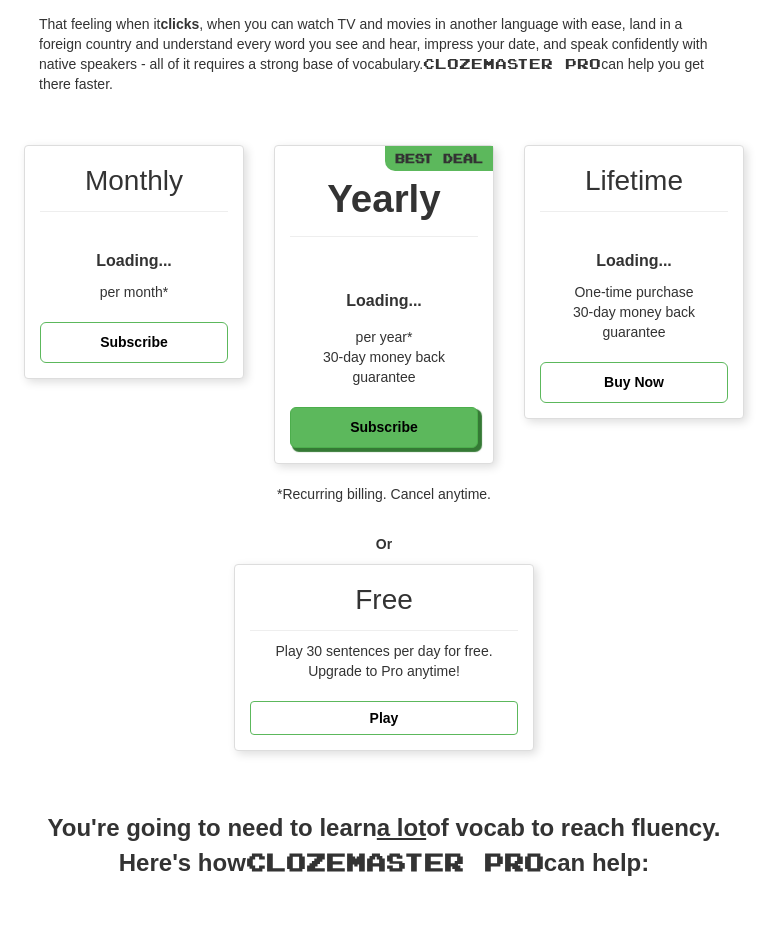 click on "Play" at bounding box center [384, 718] 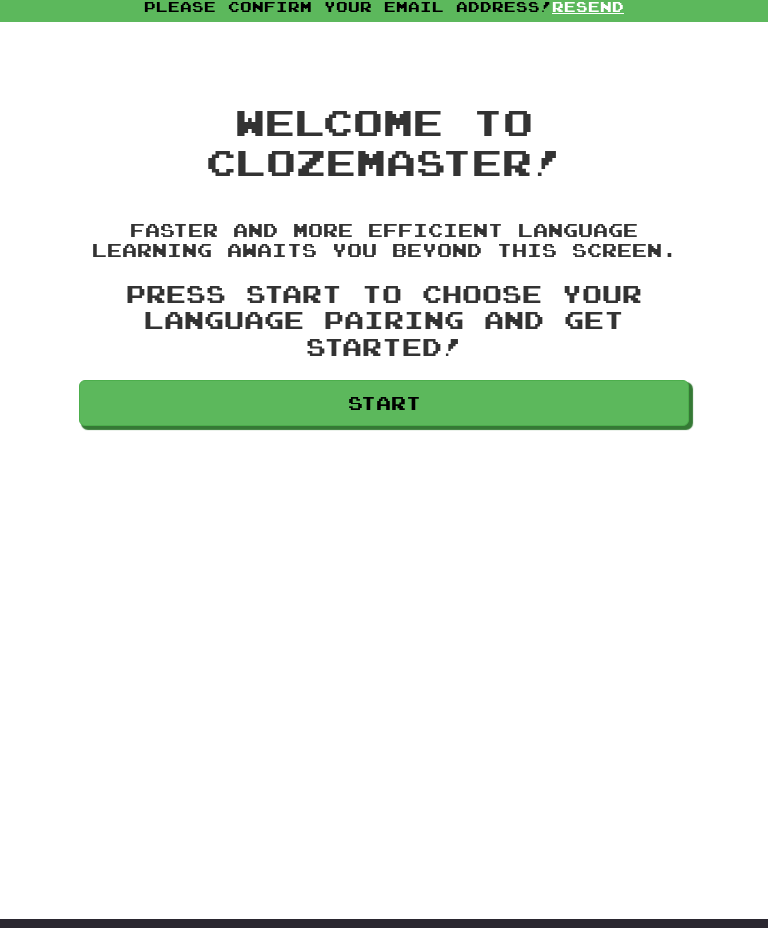 scroll, scrollTop: 61, scrollLeft: 0, axis: vertical 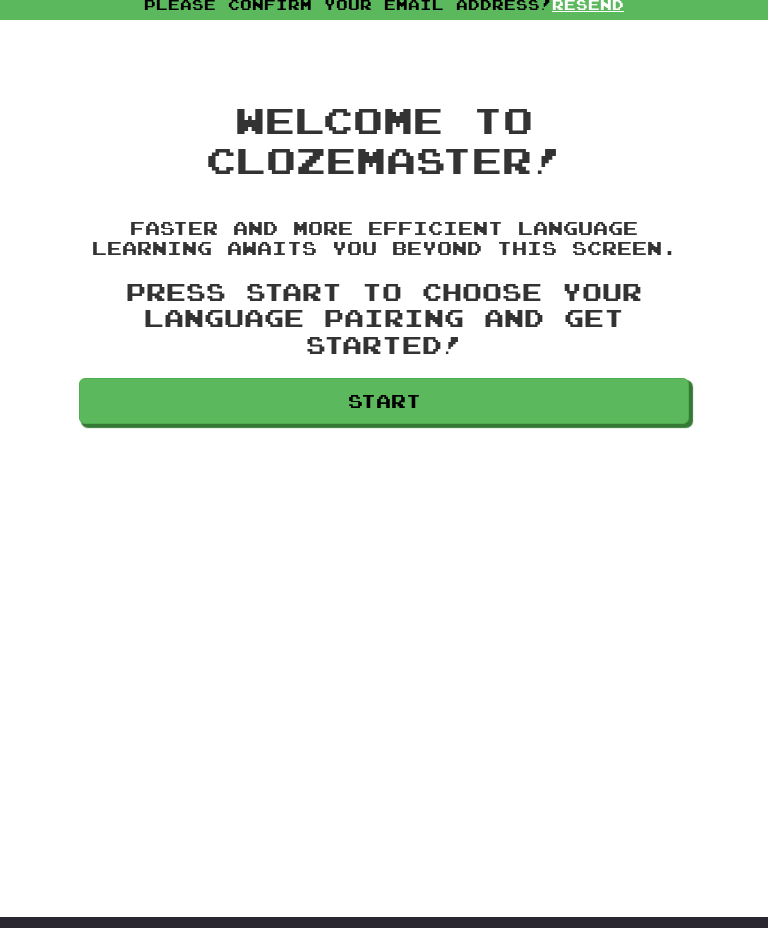 click on "Start" at bounding box center (384, 401) 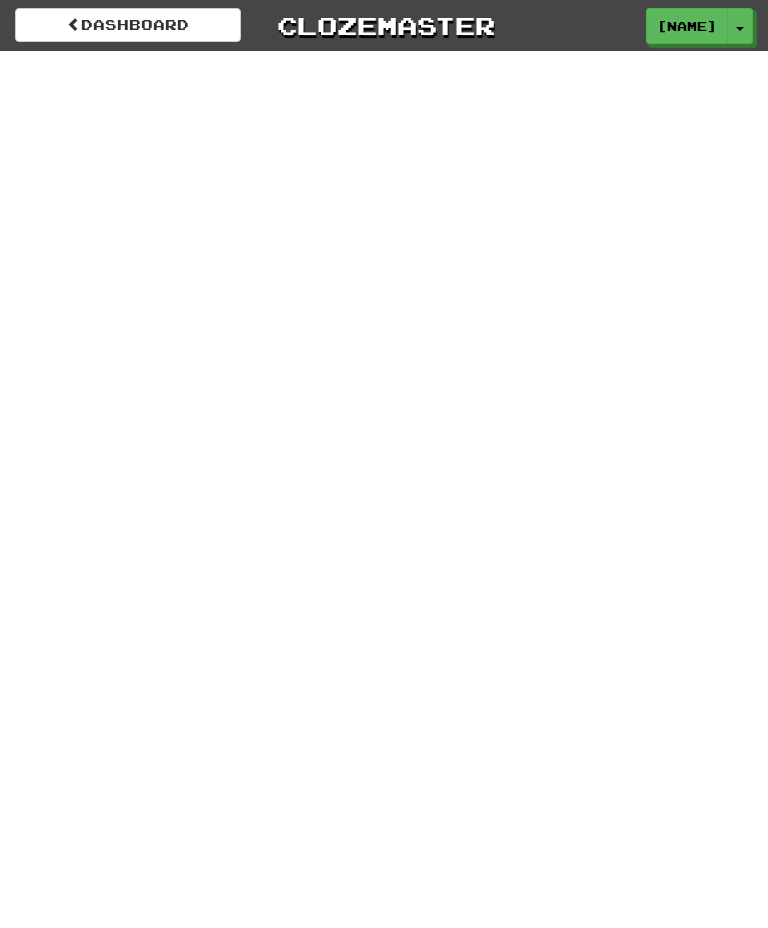 scroll, scrollTop: 0, scrollLeft: 0, axis: both 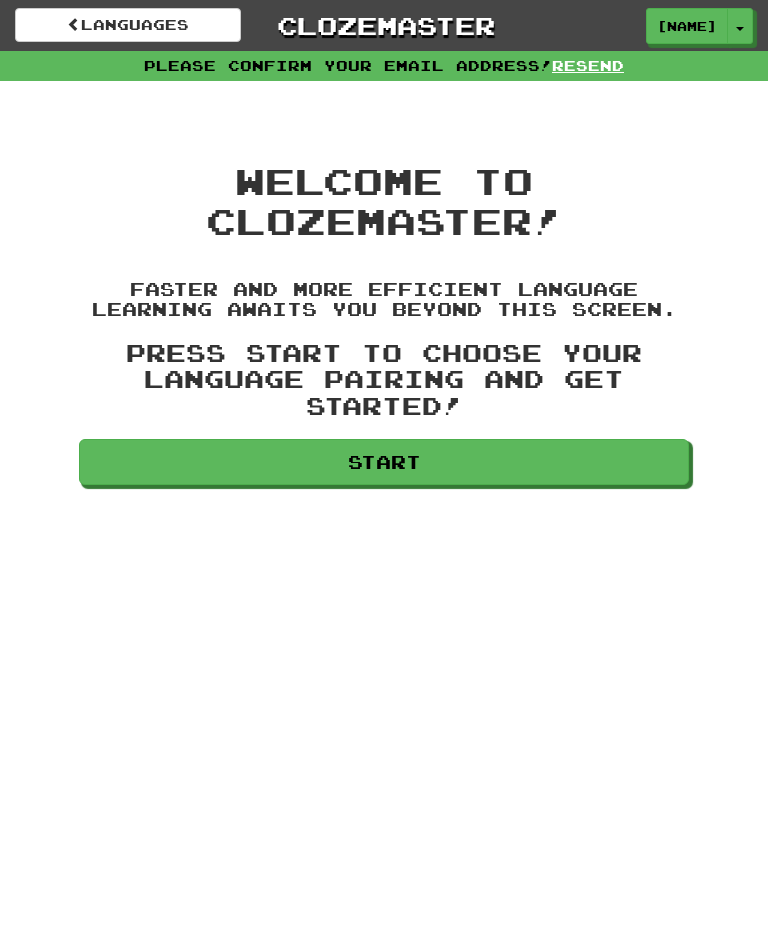click on "Start" at bounding box center (384, 462) 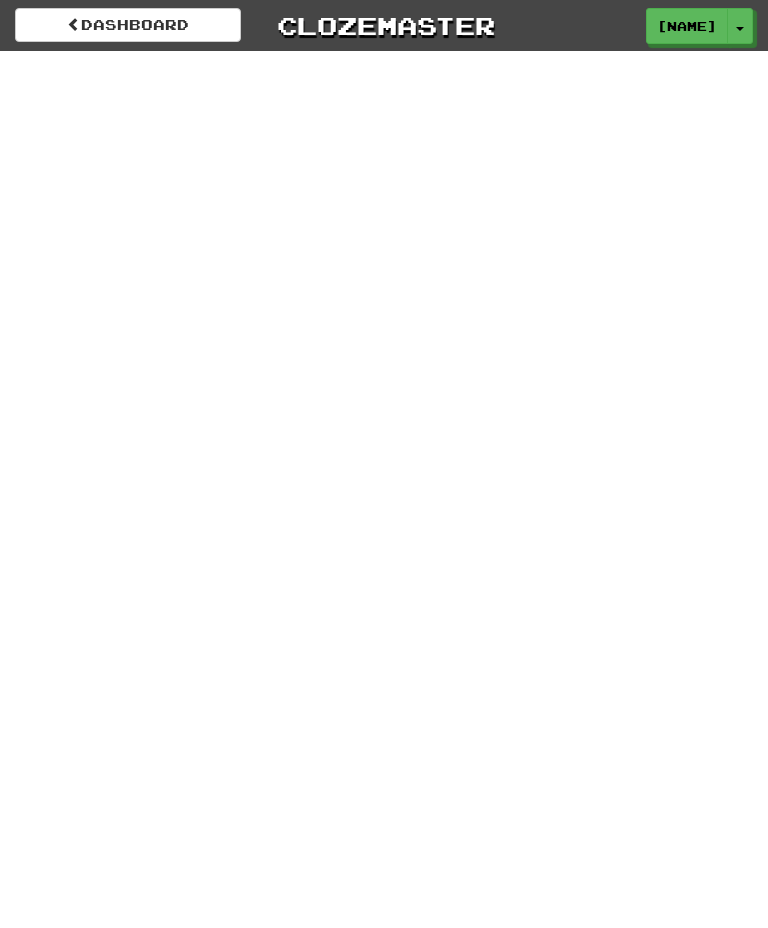 scroll, scrollTop: 0, scrollLeft: 0, axis: both 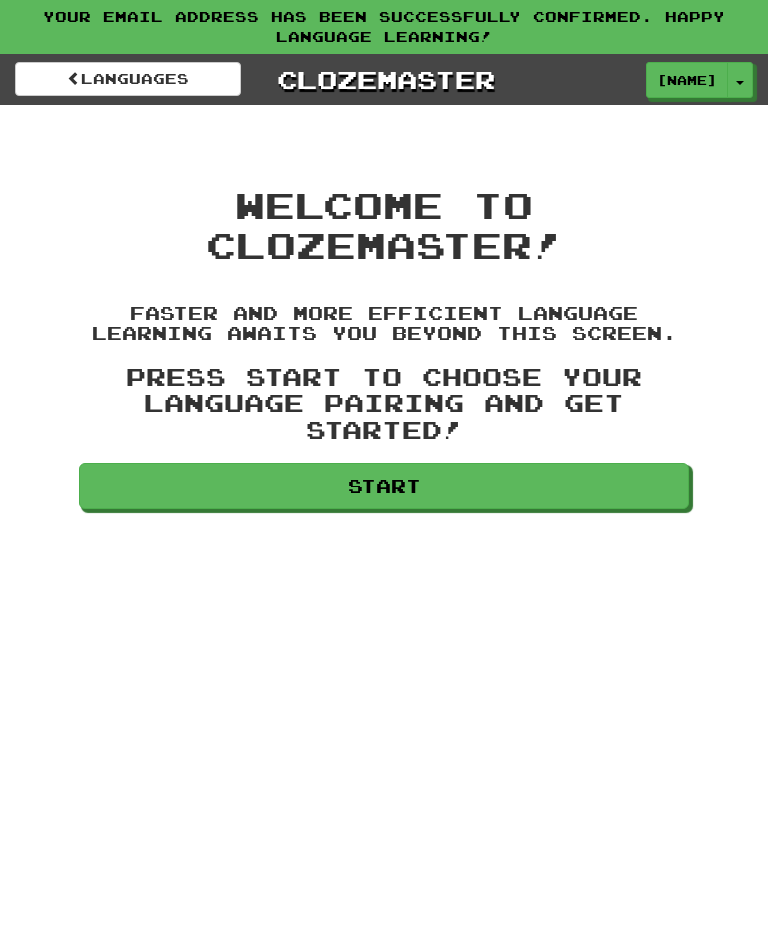 click on "Start" at bounding box center (384, 486) 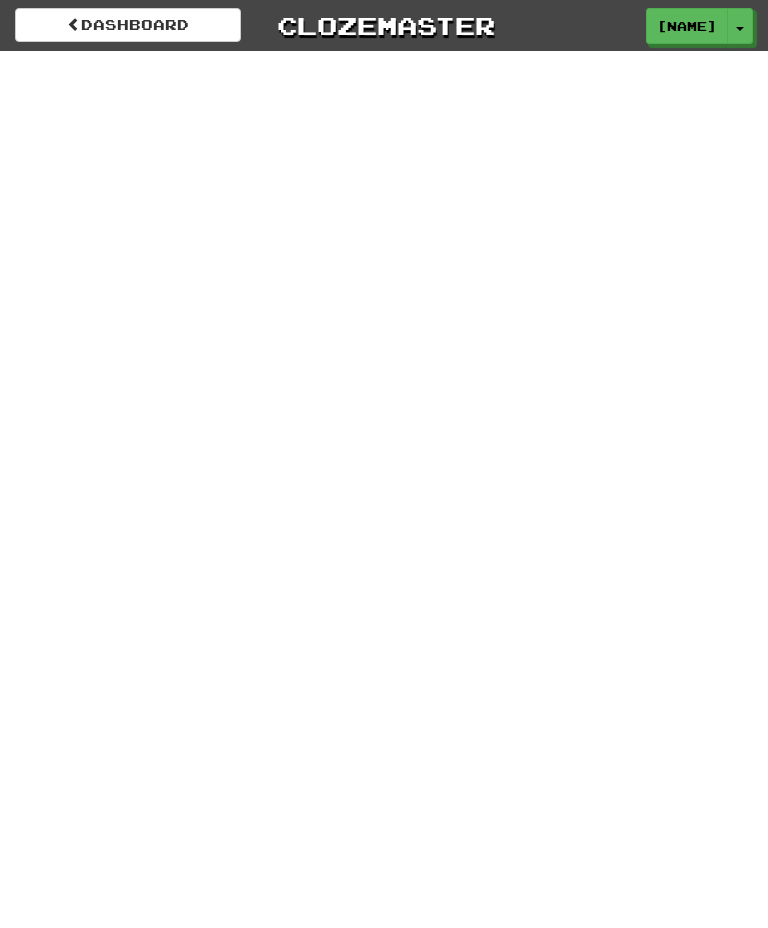 scroll, scrollTop: 0, scrollLeft: 0, axis: both 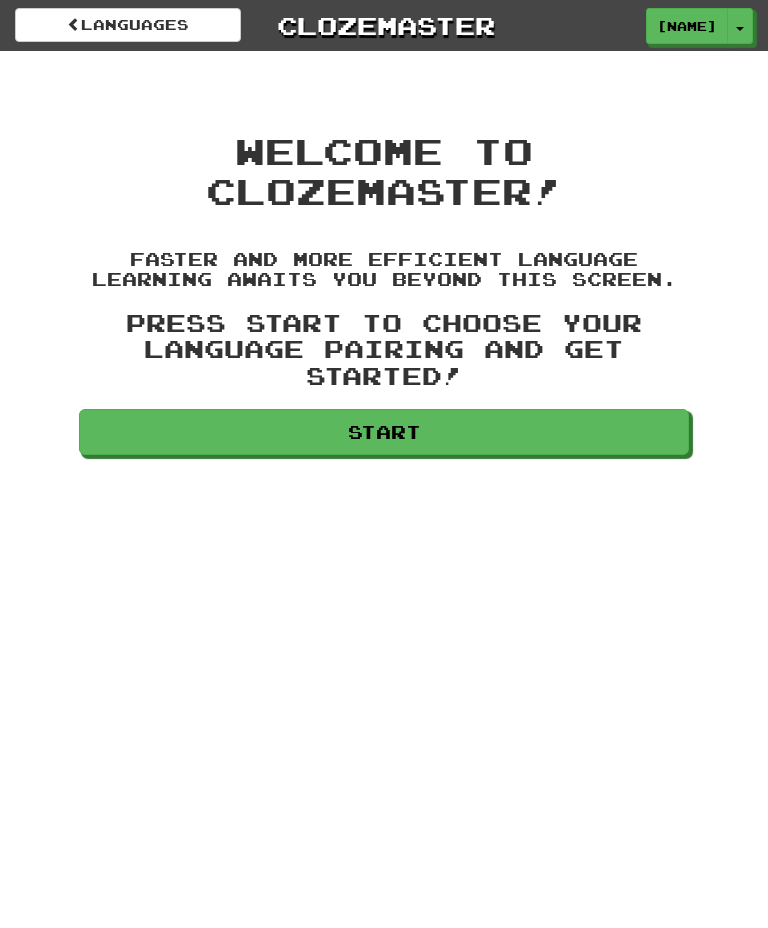 click on "Start" at bounding box center [384, 432] 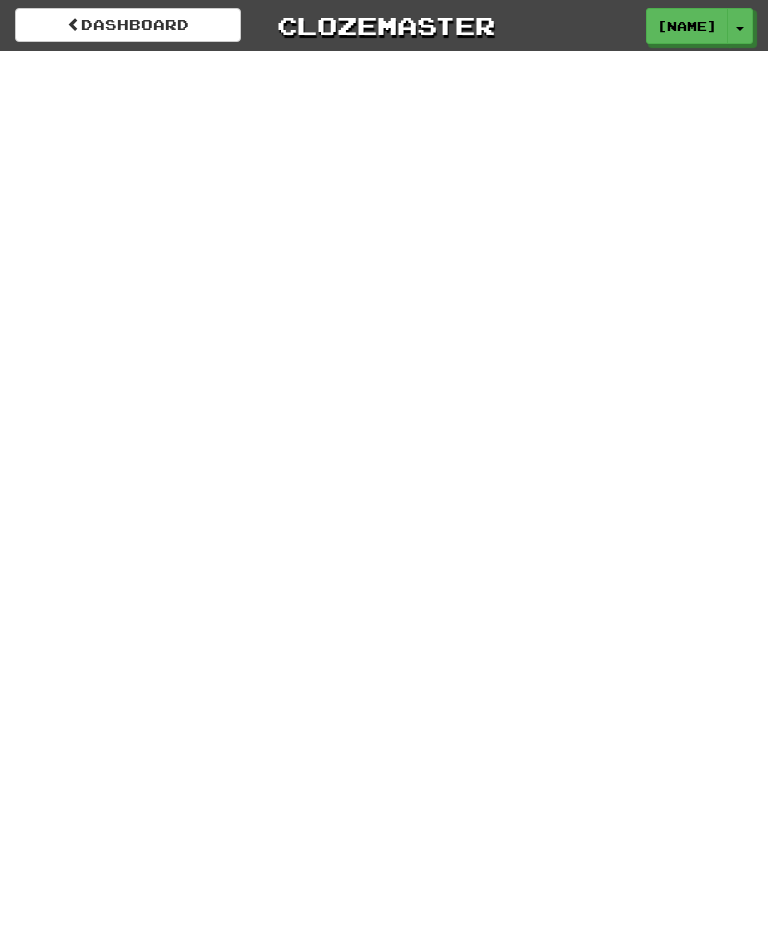 scroll, scrollTop: 0, scrollLeft: 0, axis: both 